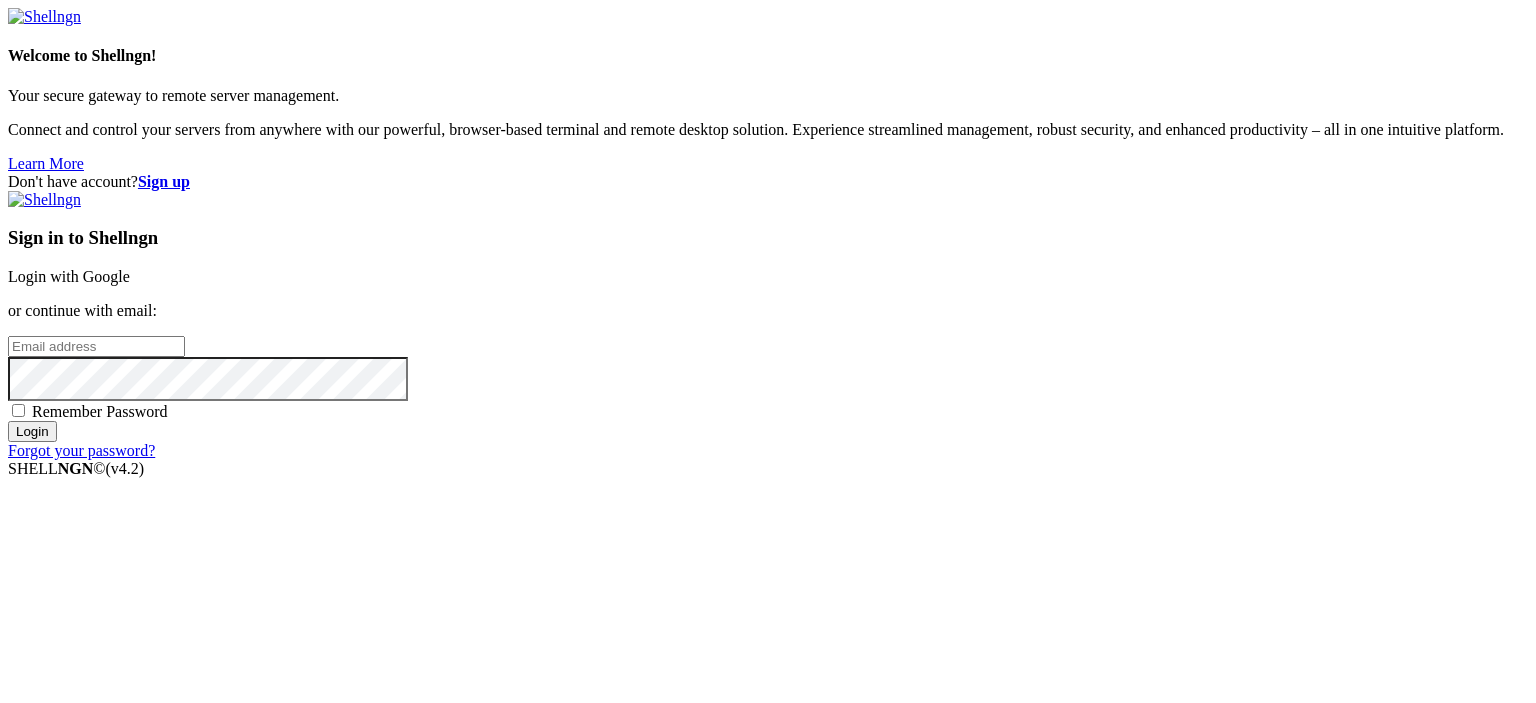 scroll, scrollTop: 0, scrollLeft: 0, axis: both 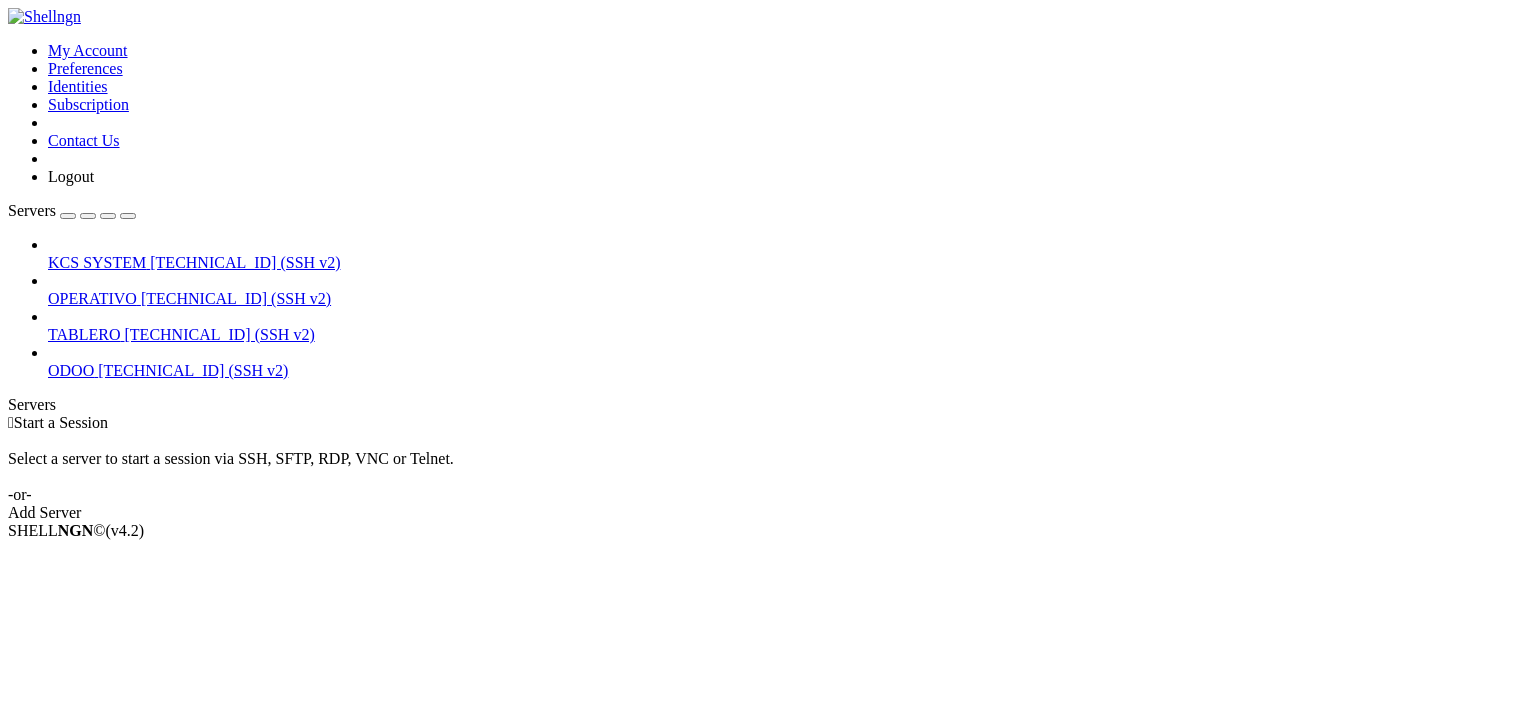 click on "TABLERO
[TECHNICAL_ID] (SSH v2)" at bounding box center [788, 335] 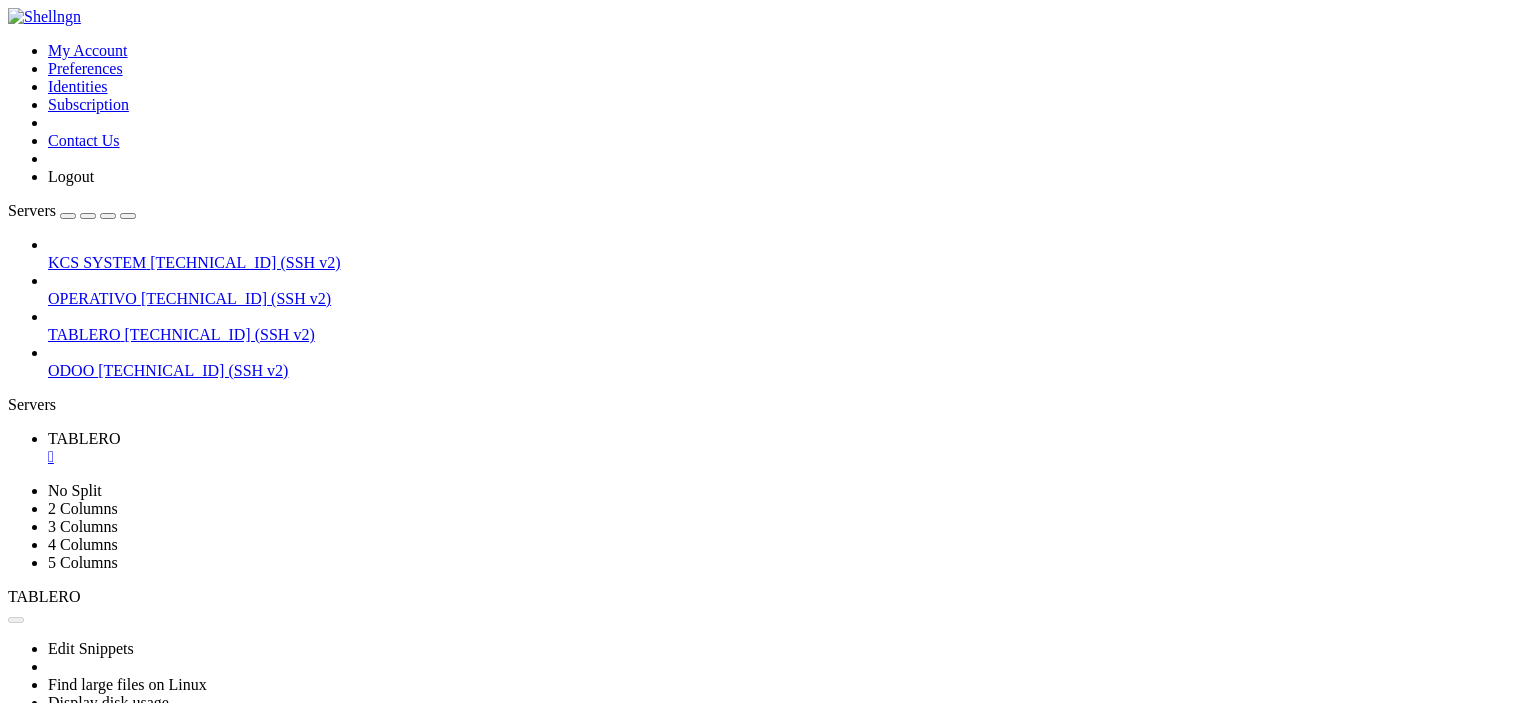 scroll, scrollTop: 0, scrollLeft: 0, axis: both 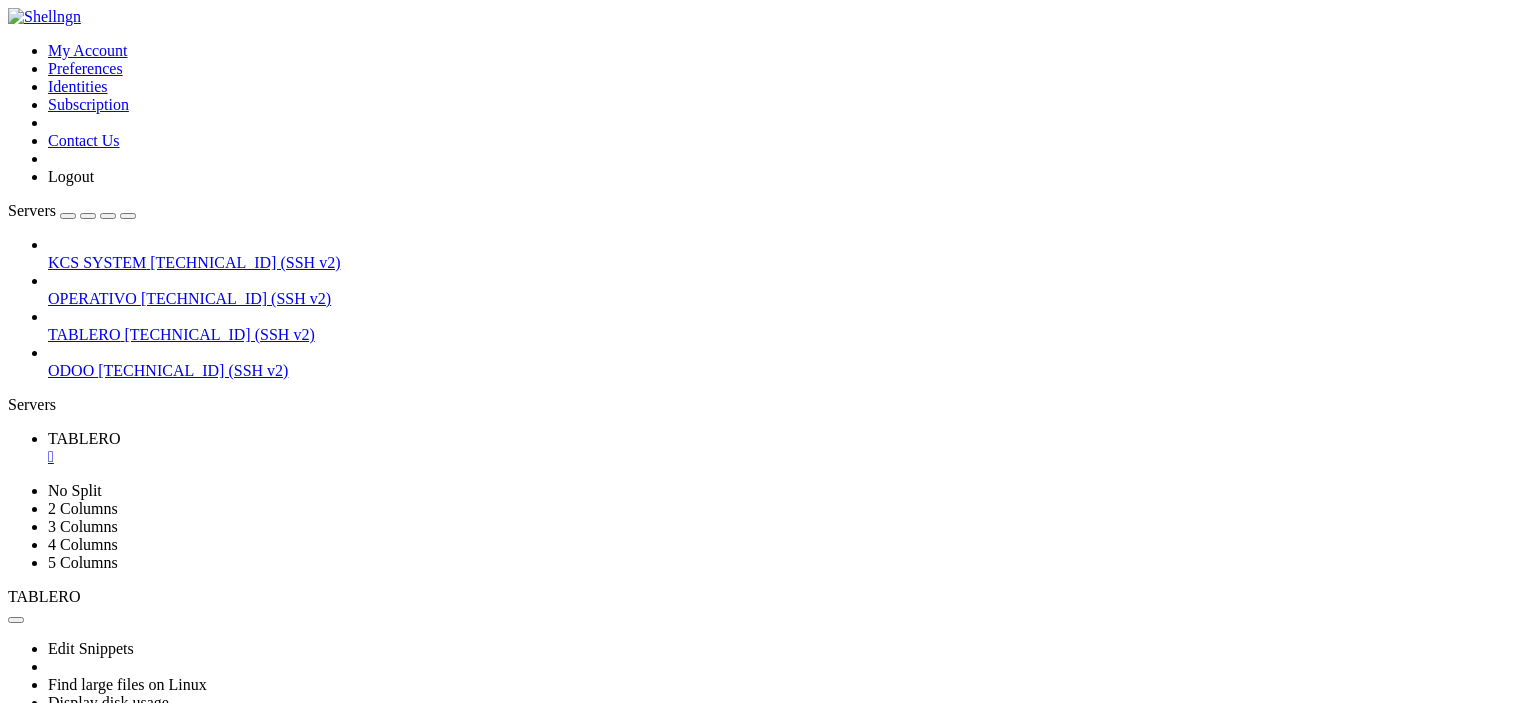 click on "" at bounding box center [788, 457] 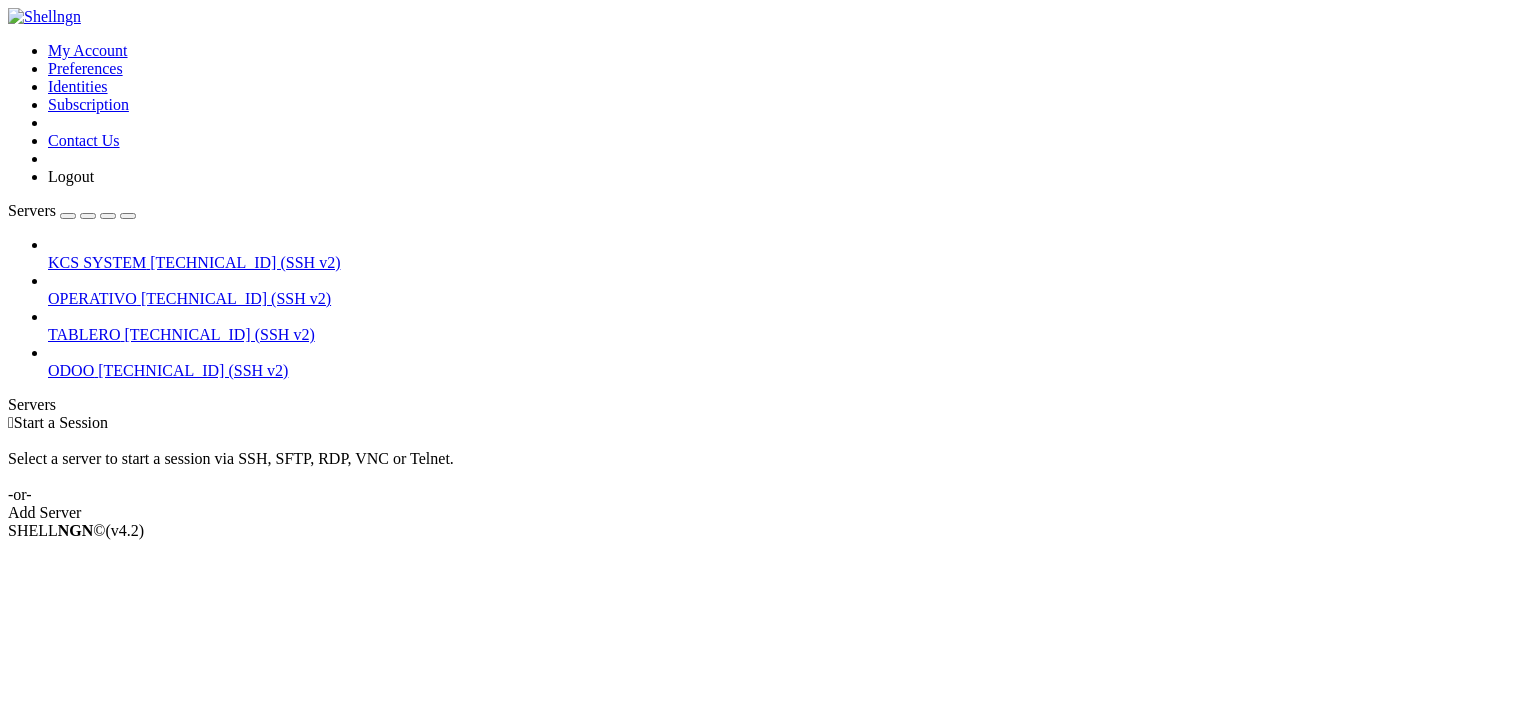 click on "[TECHNICAL_ID] (SSH v2)" at bounding box center (245, 262) 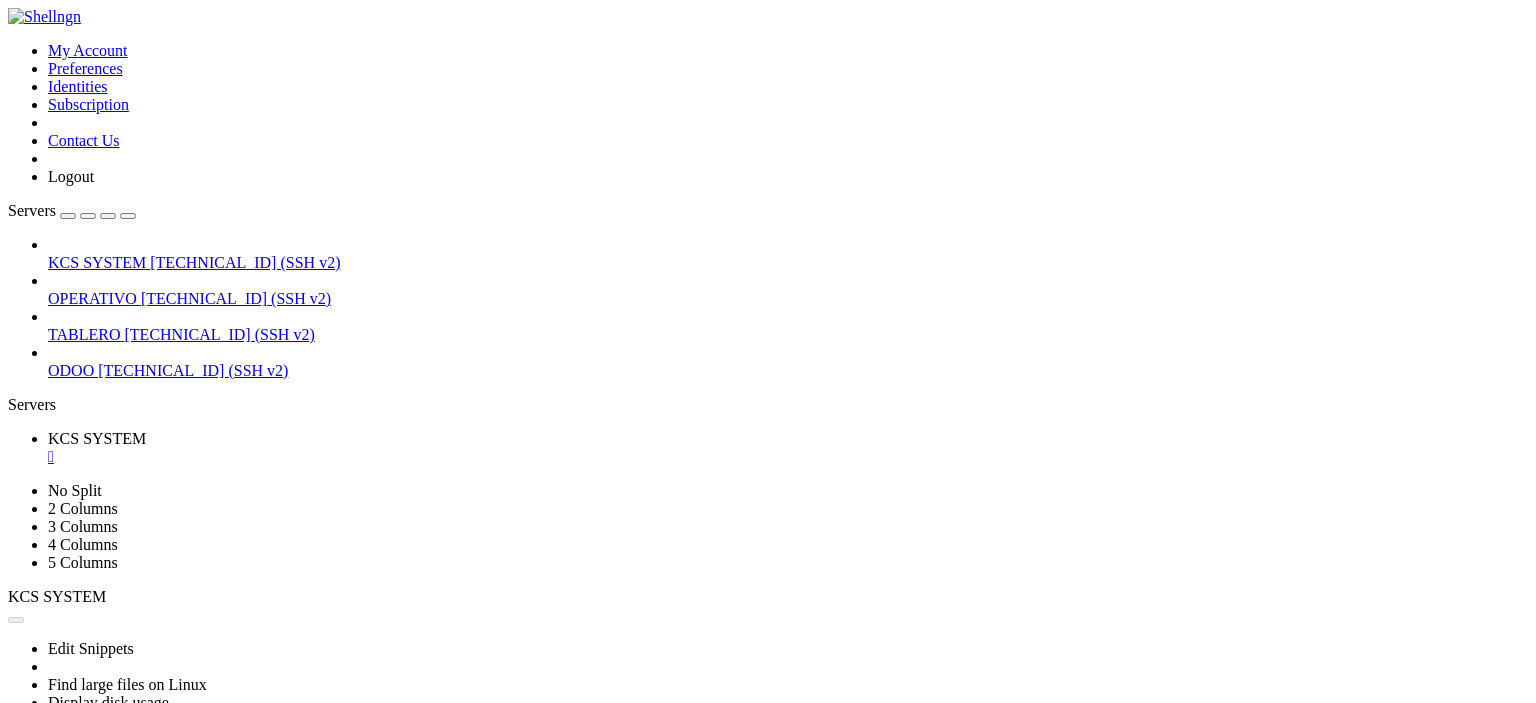 scroll, scrollTop: 0, scrollLeft: 0, axis: both 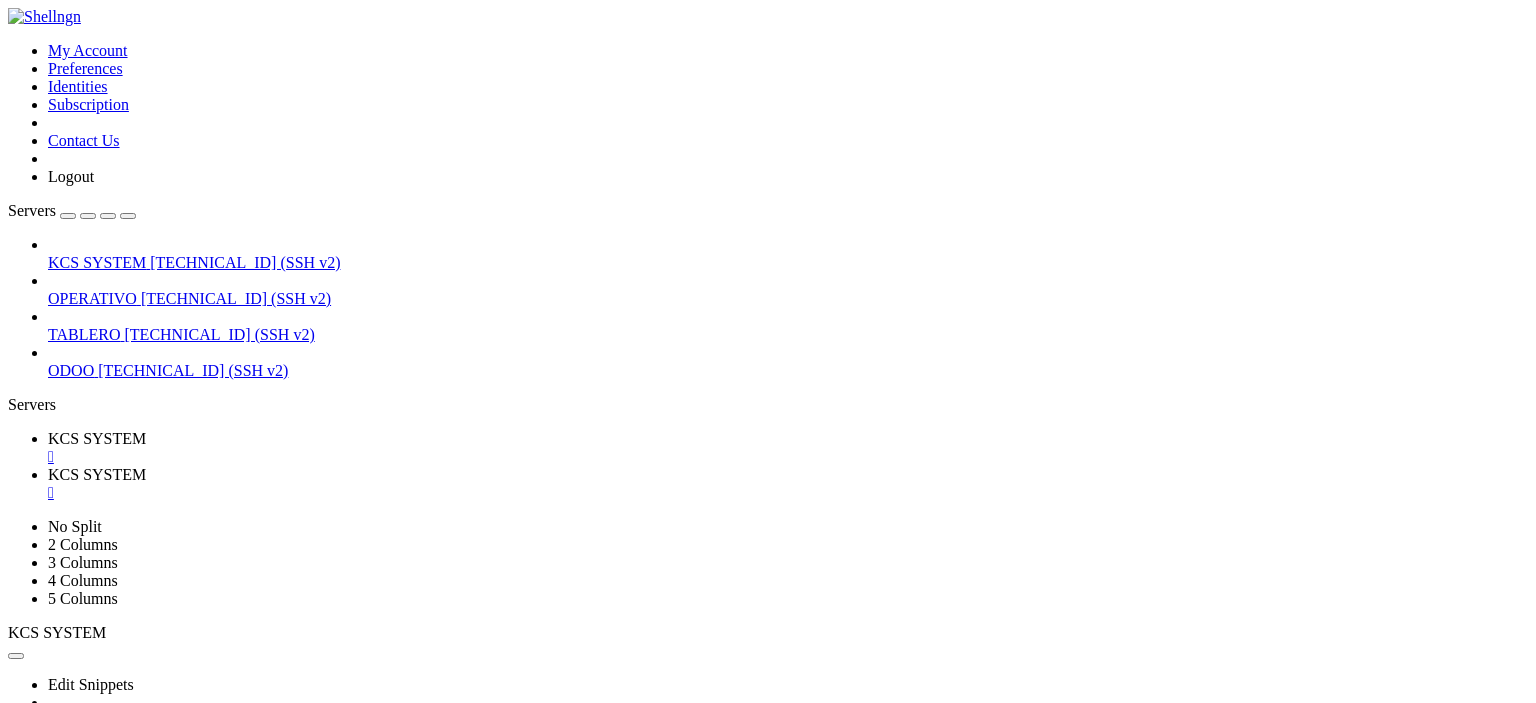 click on "  31-app-odoo2" at bounding box center (310, 1008) 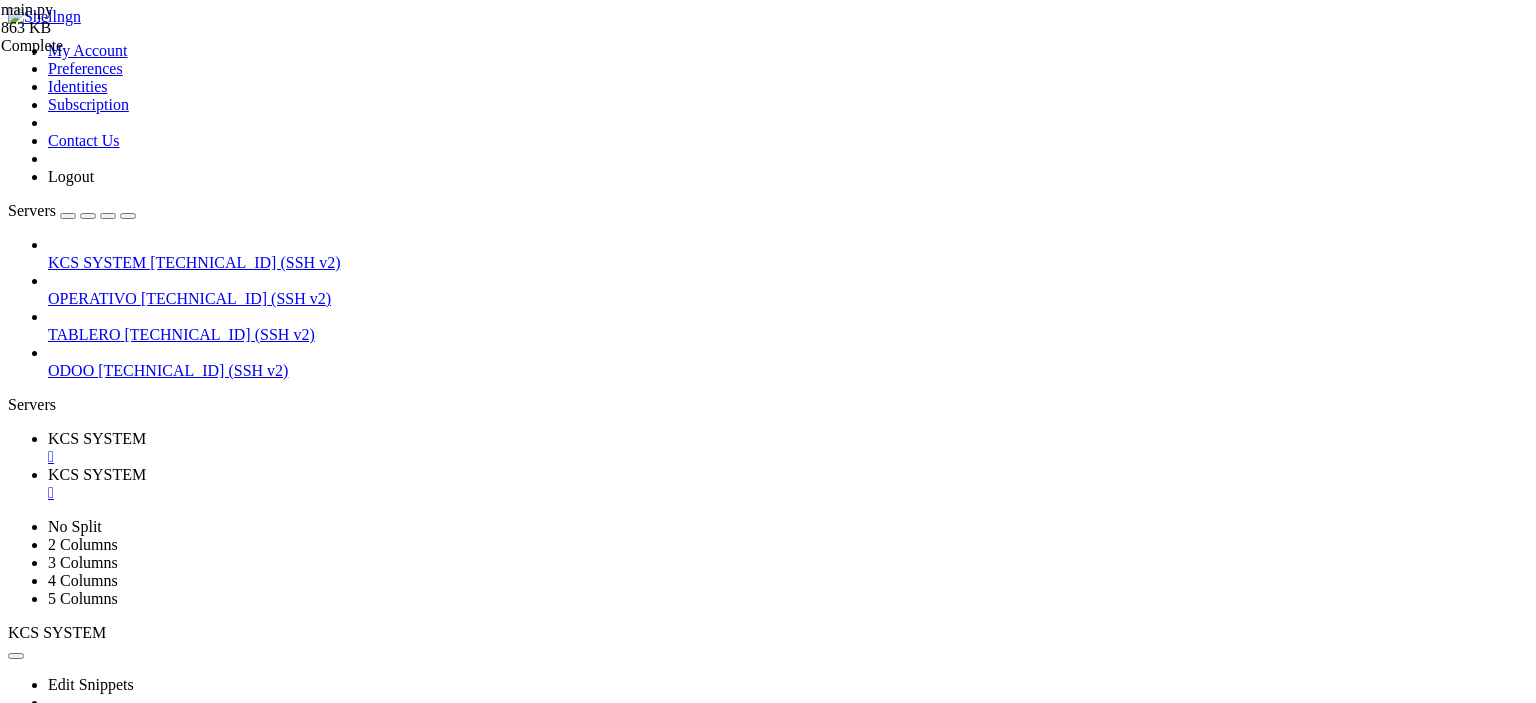 scroll, scrollTop: 32197, scrollLeft: 0, axis: vertical 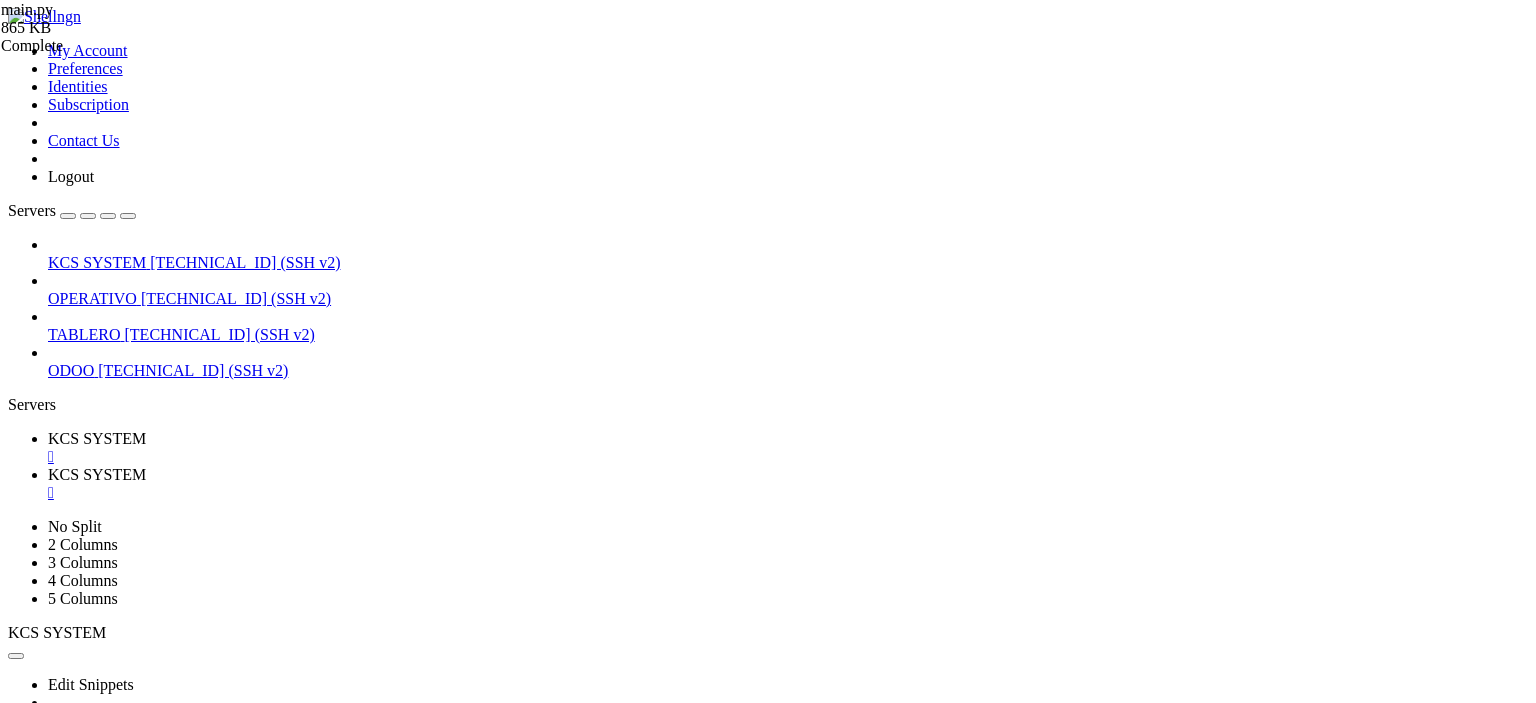click on "  templates" at bounding box center [44, 1033] 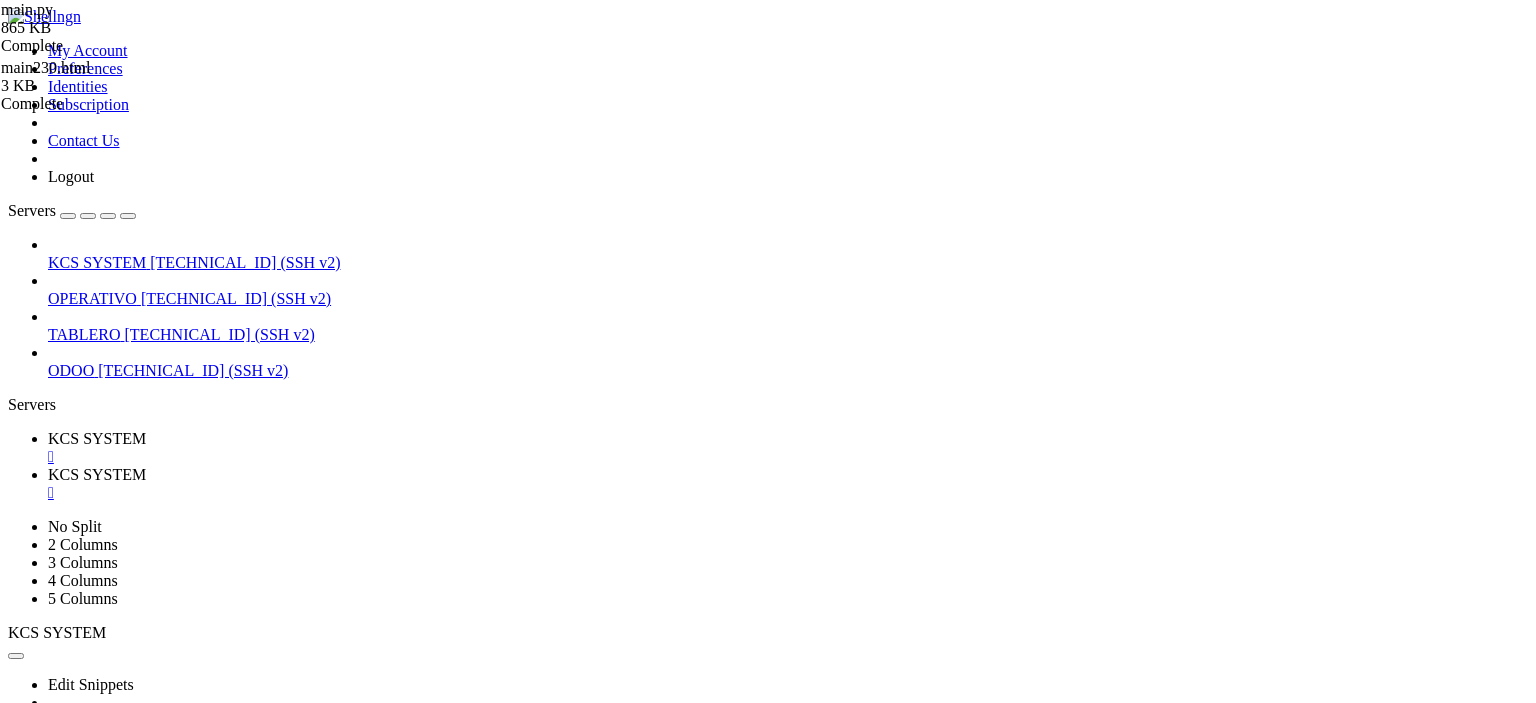 click on "  .." at bounding box center (18, 914) 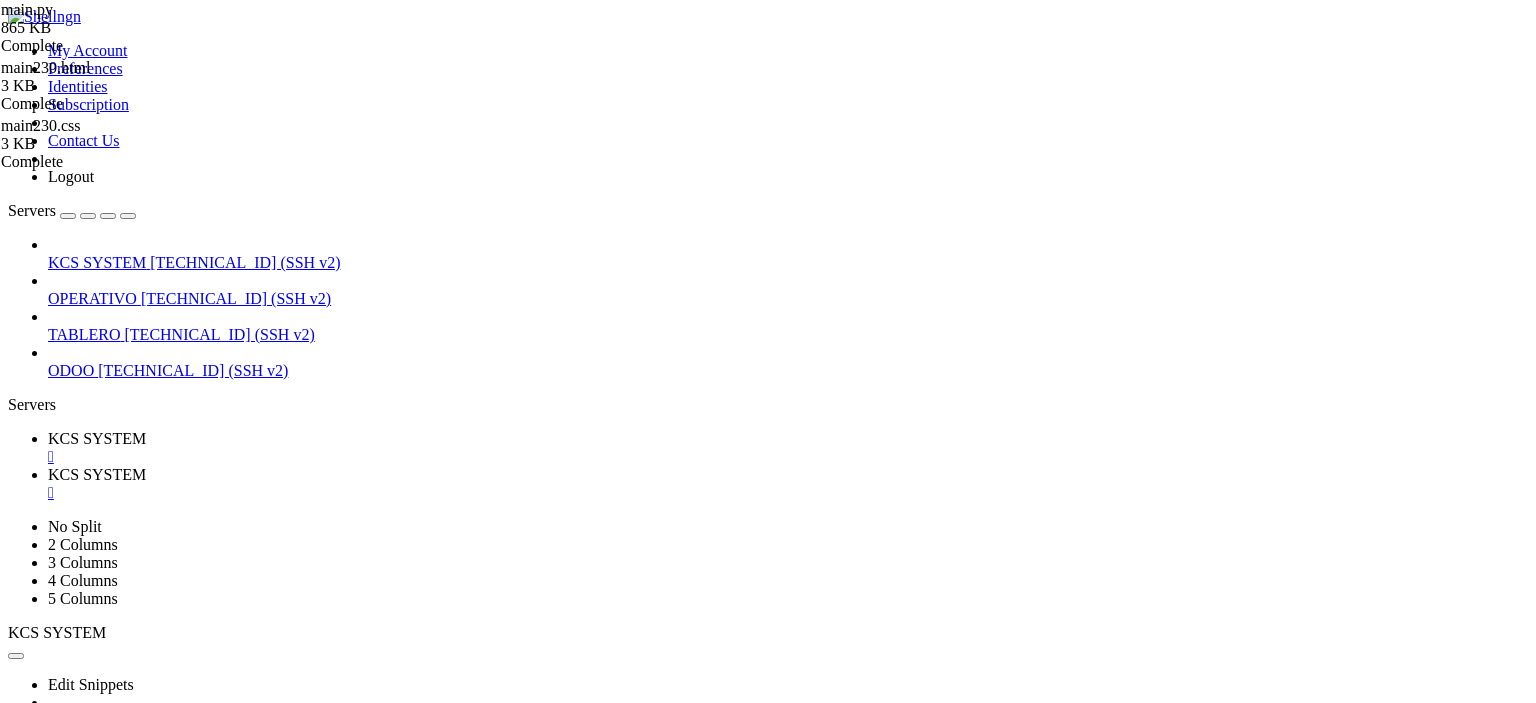 click on "KCS SYSTEM" at bounding box center [97, 438] 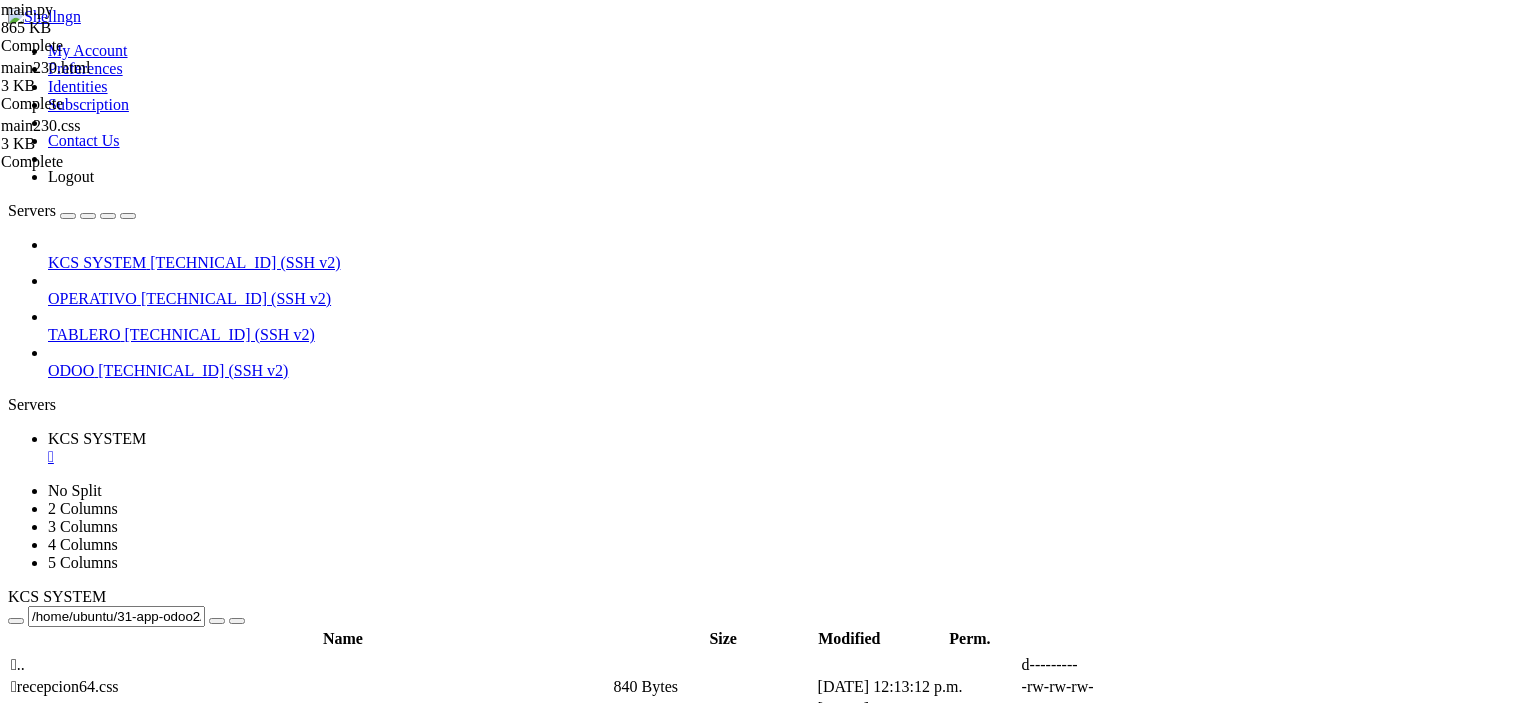 click on "KCS SYSTEM" at bounding box center [97, 262] 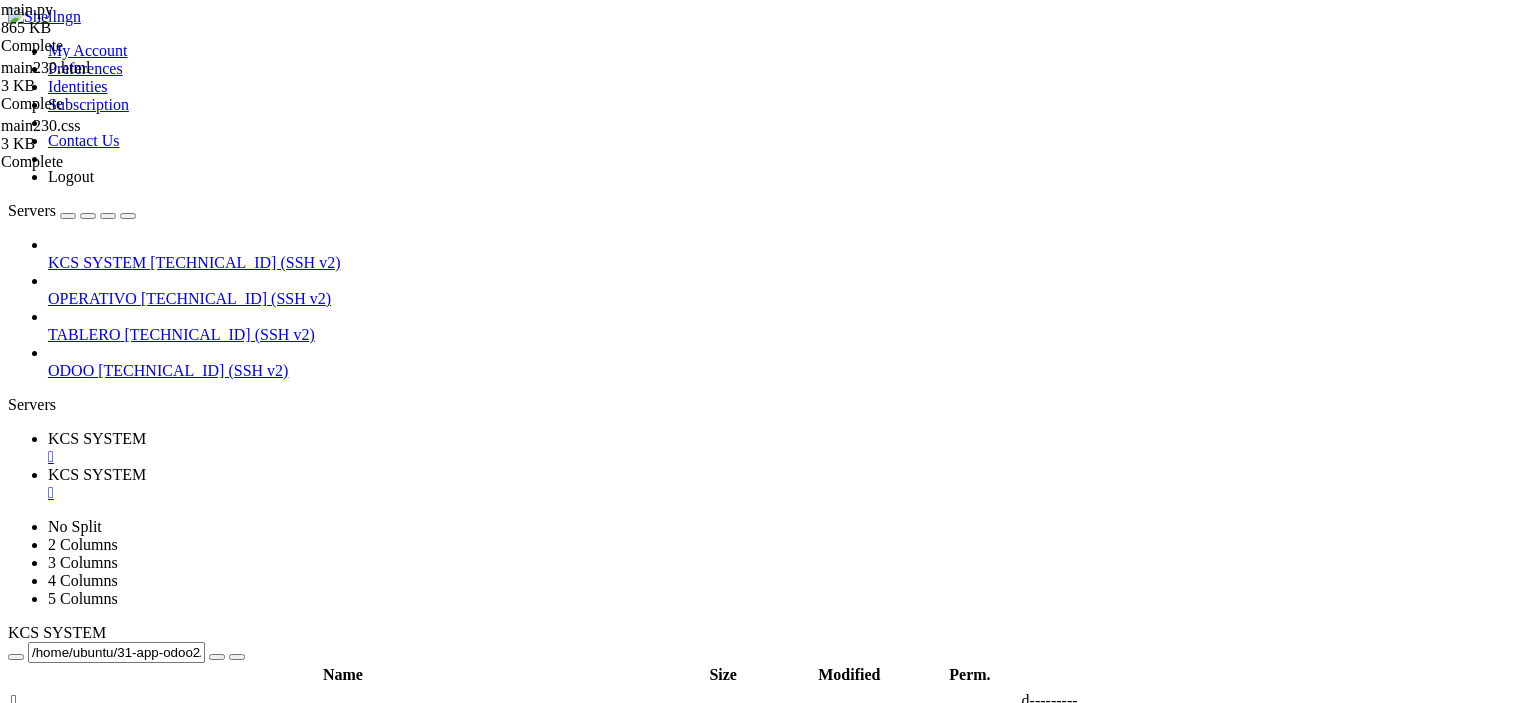 scroll, scrollTop: 0, scrollLeft: 0, axis: both 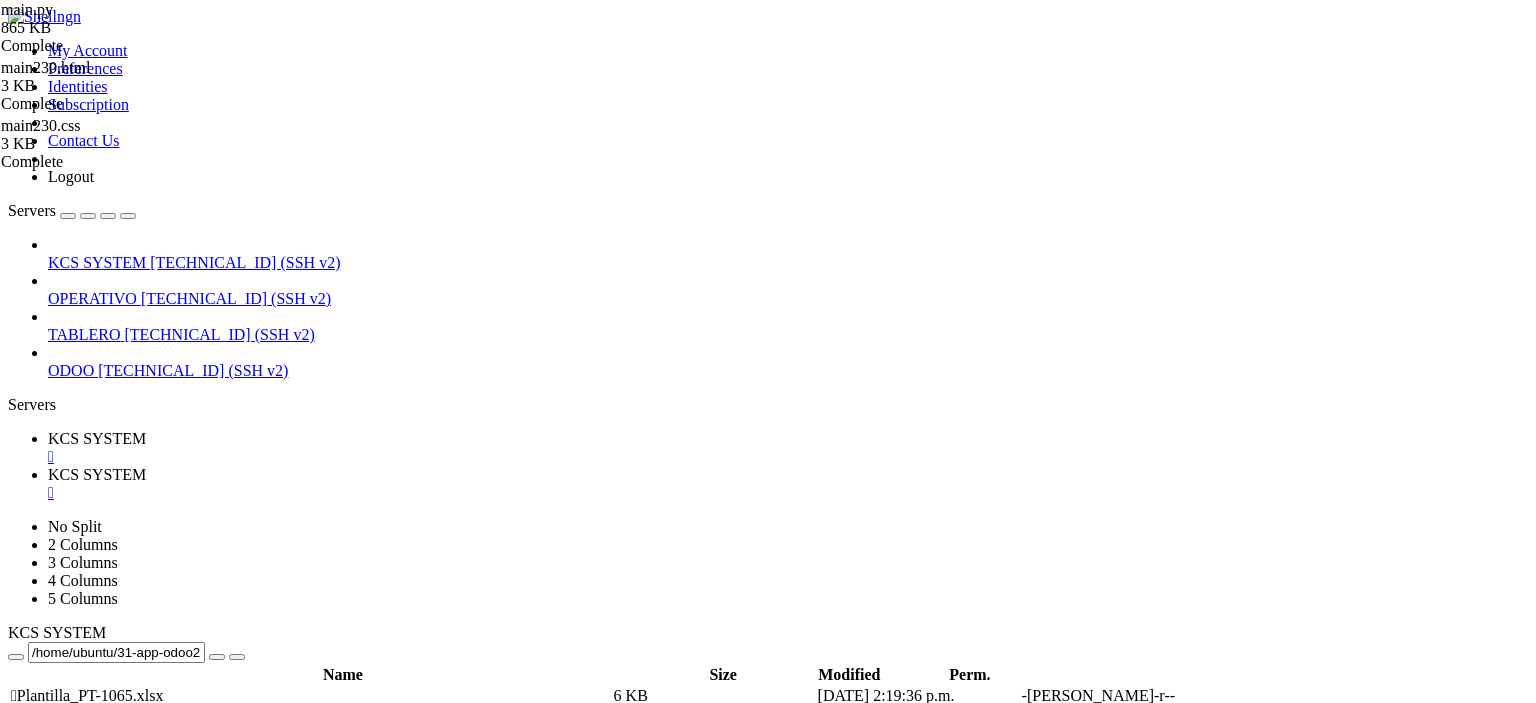 click on "  main.py" at bounding box center (40, -1131) 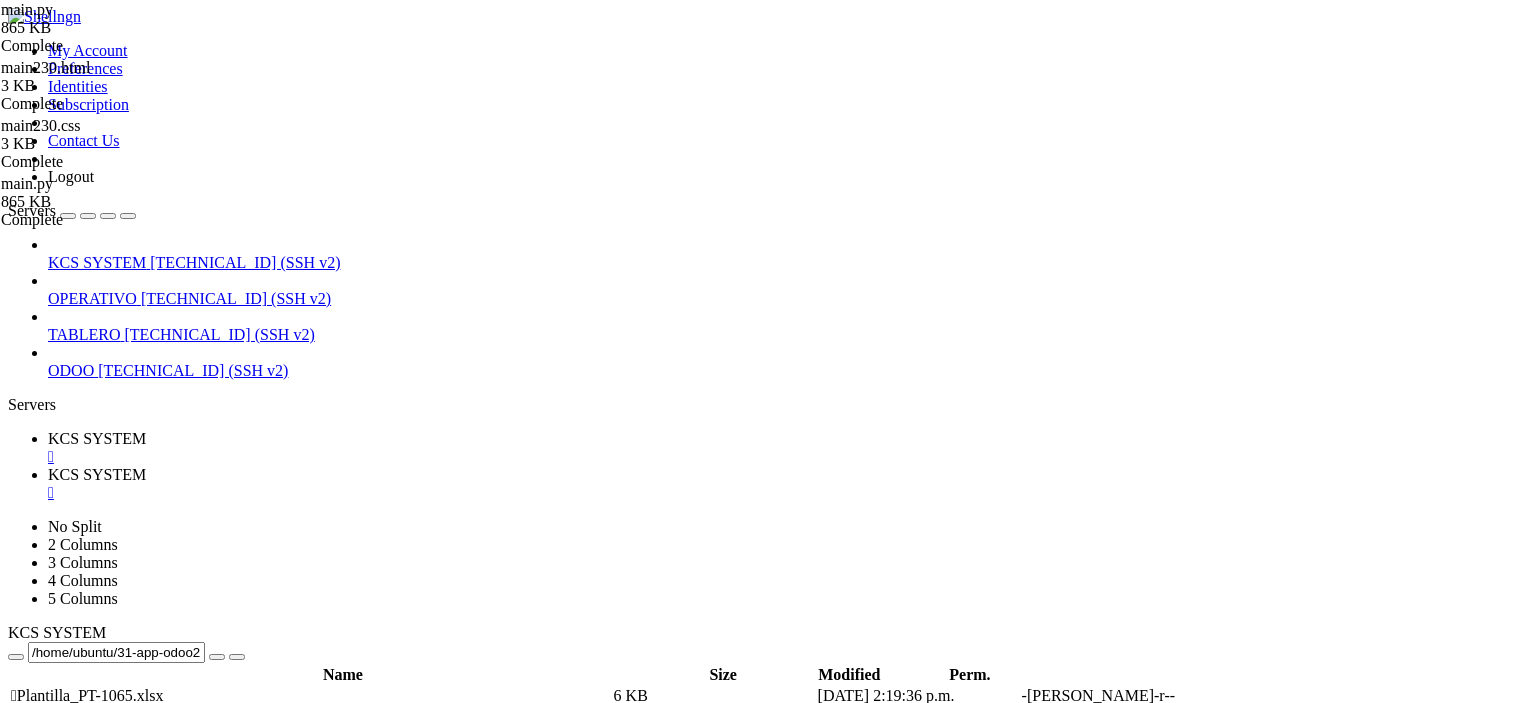 click on "Edit" at bounding box center [139, 1614] 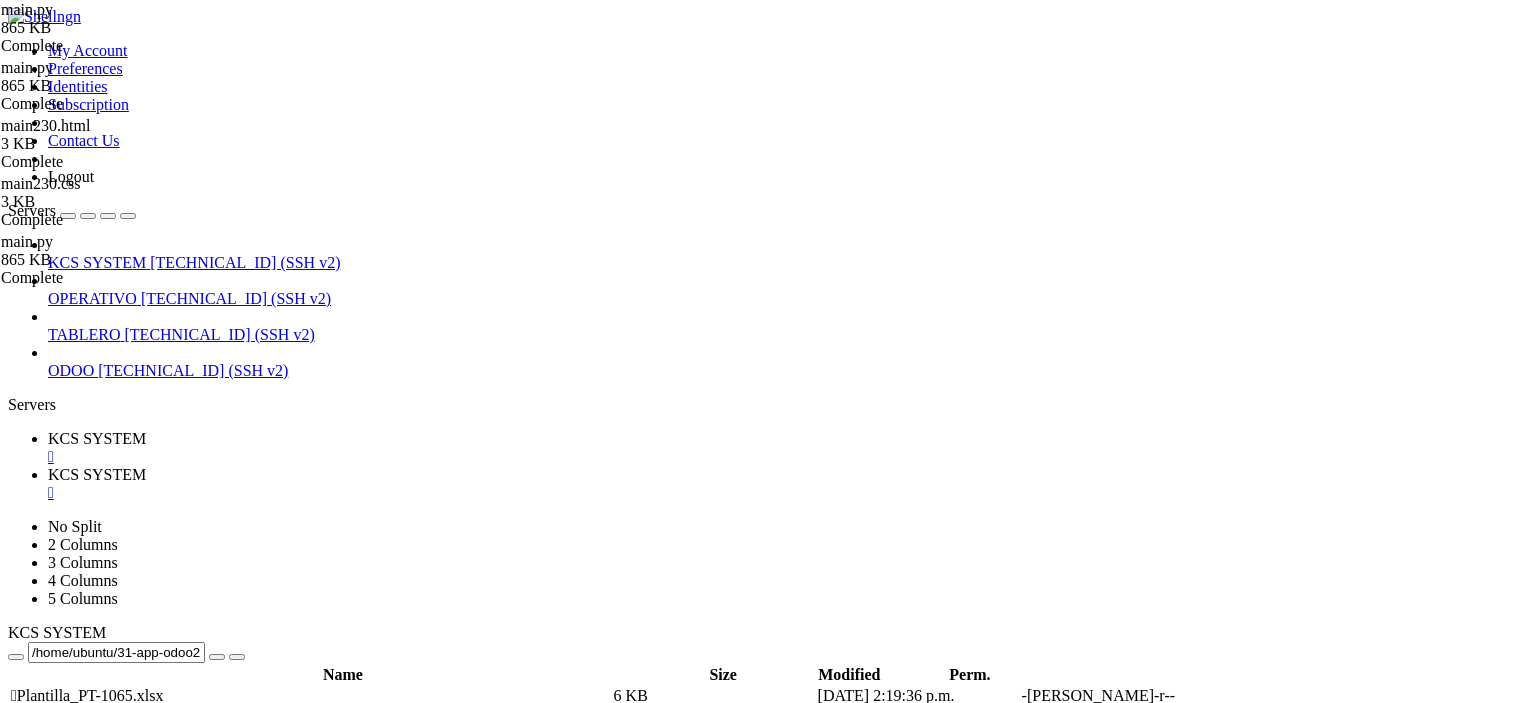 click on "from   flask   import   Flask ,   render_template ,   request ,   redirect ,   url_for ,   flash ,   jsonify ,   make_response ,   after_this_request ,  \       send_from_directory from   PIL   import   Image   as   PILImage from   email . mime . application   import   MIMEApplication from   flask   import   Flask ,   render_template ,   request ,   send_file ,   redirect ,   url_for from   flask_apscheduler   import   APScheduler import   xmlrpc . client from   fpdf   import   FPDF    # Usando fpdf2 import   math from   flask   import   session import   base64 import   tempfile    # Make sure this is imported from   fpdf   import   FPDF import   random import   sqlite3 import   sys import   requests from   bs4   import   BeautifulSoup import   xlsxwriter from   datetime   import   datetime ,   timedelta import   pytz from   io   import   BytesIO import   requests from   concurrent . futures   import   ThreadPoolExecutor import   logging import   numpy   as   np from   flask_httpauth   import   HTTPBasicAuth" at bounding box center (5352, 1669) 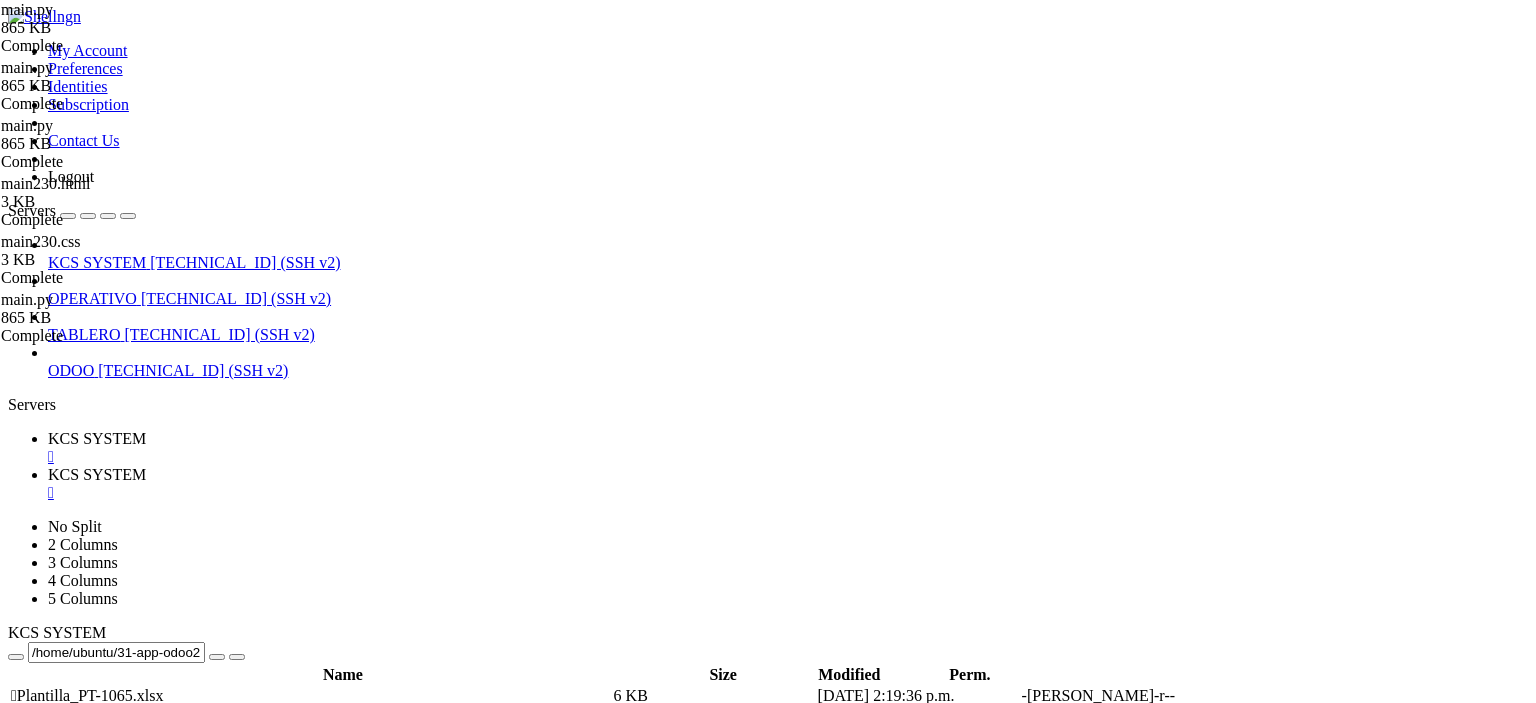click on "from   flask   import   Flask ,   render_template ,   request ,   redirect ,   url_for ,   flash ,   jsonify ,   make_response ,   after_this_request ,  \       send_from_directory from   PIL   import   Image   as   PILImage from   email . mime . application   import   MIMEApplication from   flask   import   Flask ,   render_template ,   request ,   send_file ,   redirect ,   url_for from   flask_apscheduler   import   APScheduler import   xmlrpc . client from   fpdf   import   FPDF    # Usando fpdf2 import   math from   flask   import   session import   base64 import   tempfile    # Make sure this is imported from   fpdf   import   FPDF import   random import   sqlite3 import   sys import   requests from   bs4   import   BeautifulSoup import   xlsxwriter from   datetime   import   datetime ,   timedelta import   pytz from   io   import   BytesIO import   requests from   concurrent . futures   import   ThreadPoolExecutor import   logging import   numpy   as   np from   flask_httpauth   import   HTTPBasicAuth" at bounding box center (5352, 1669) 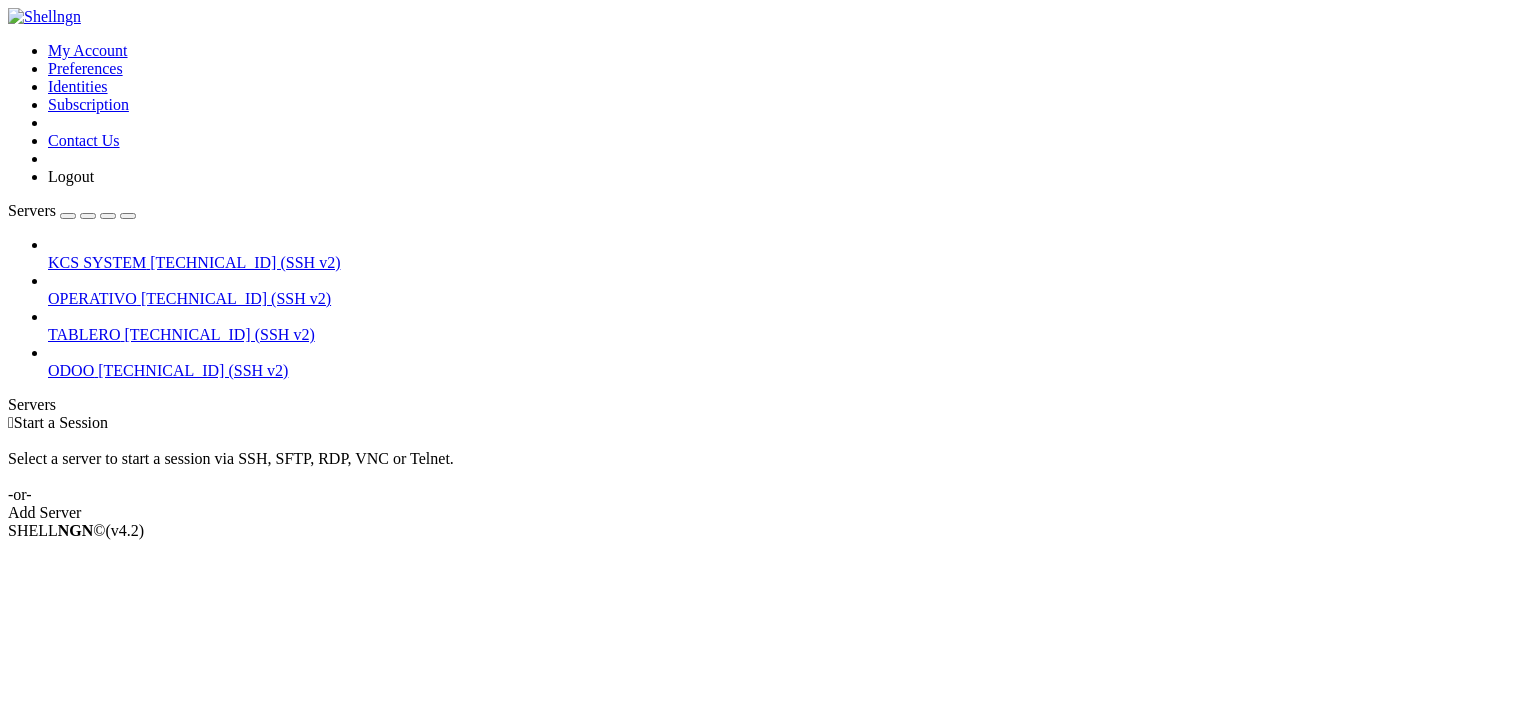 scroll, scrollTop: 0, scrollLeft: 0, axis: both 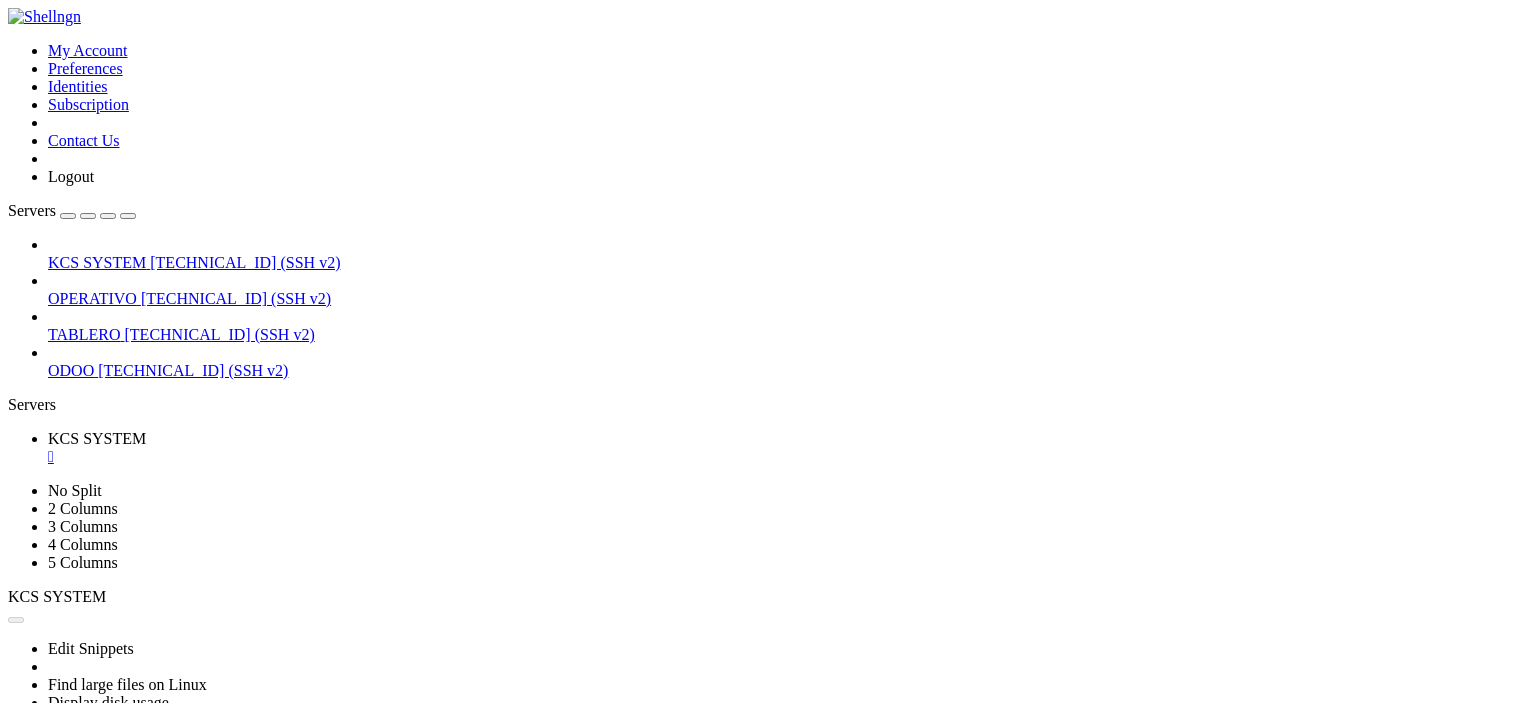 click at bounding box center (16, 779) 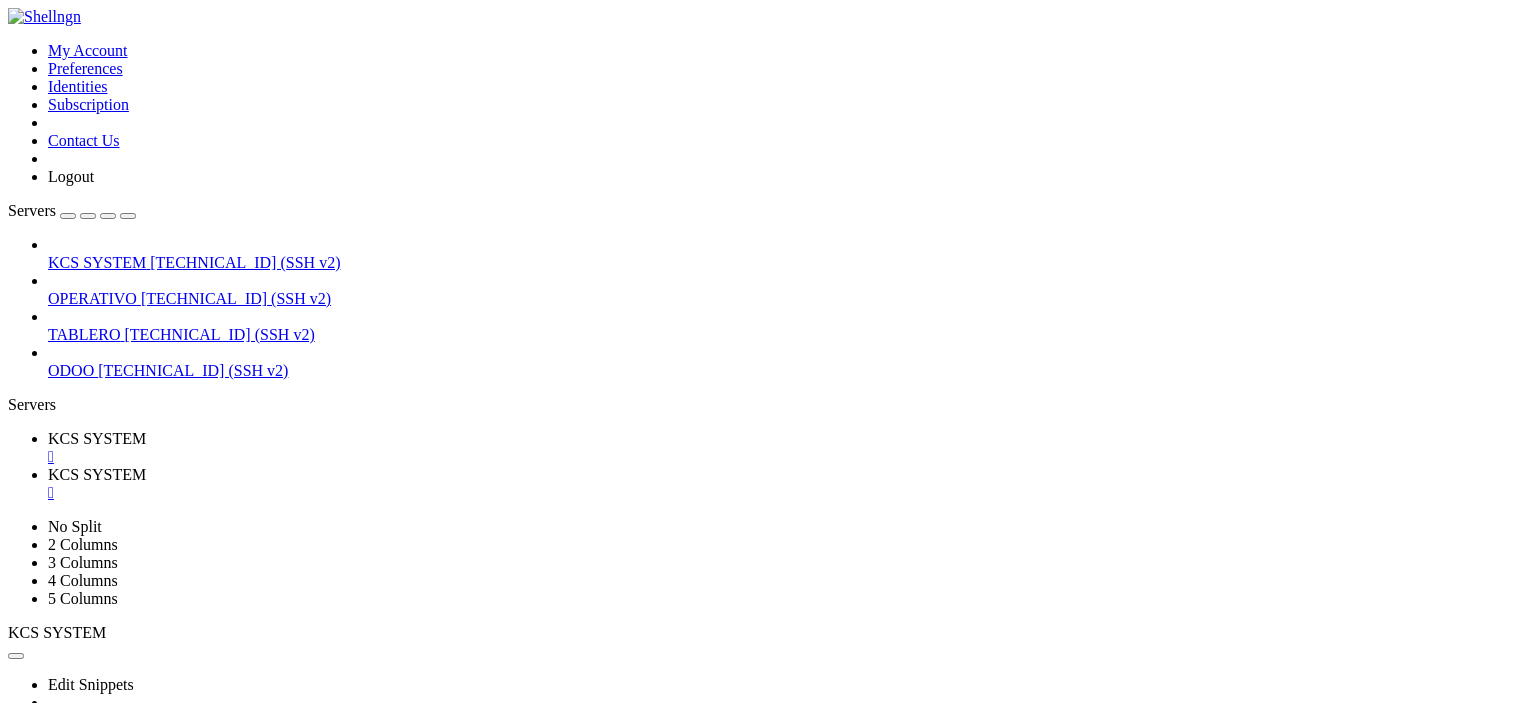 scroll, scrollTop: 256, scrollLeft: 0, axis: vertical 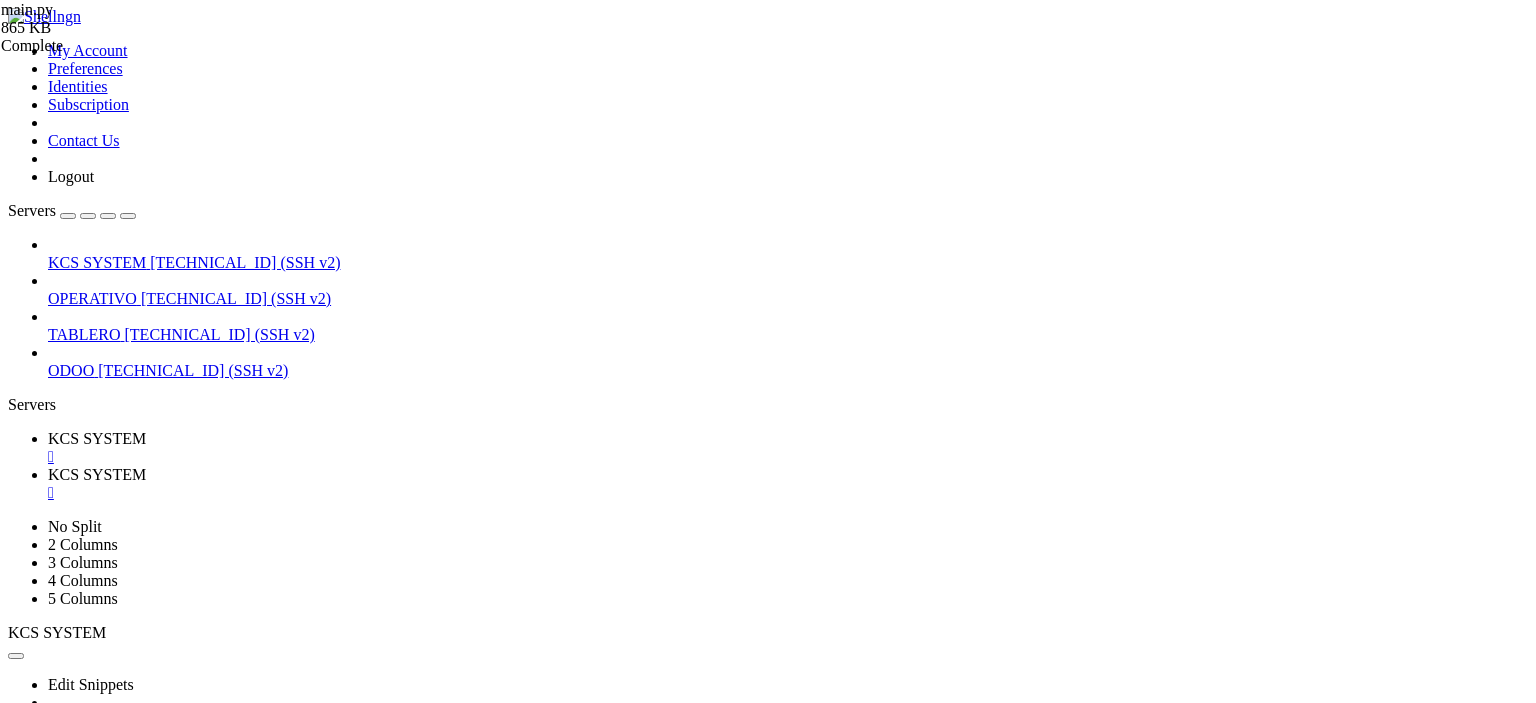 click on "KCS SYSTEM
" at bounding box center (788, 448) 